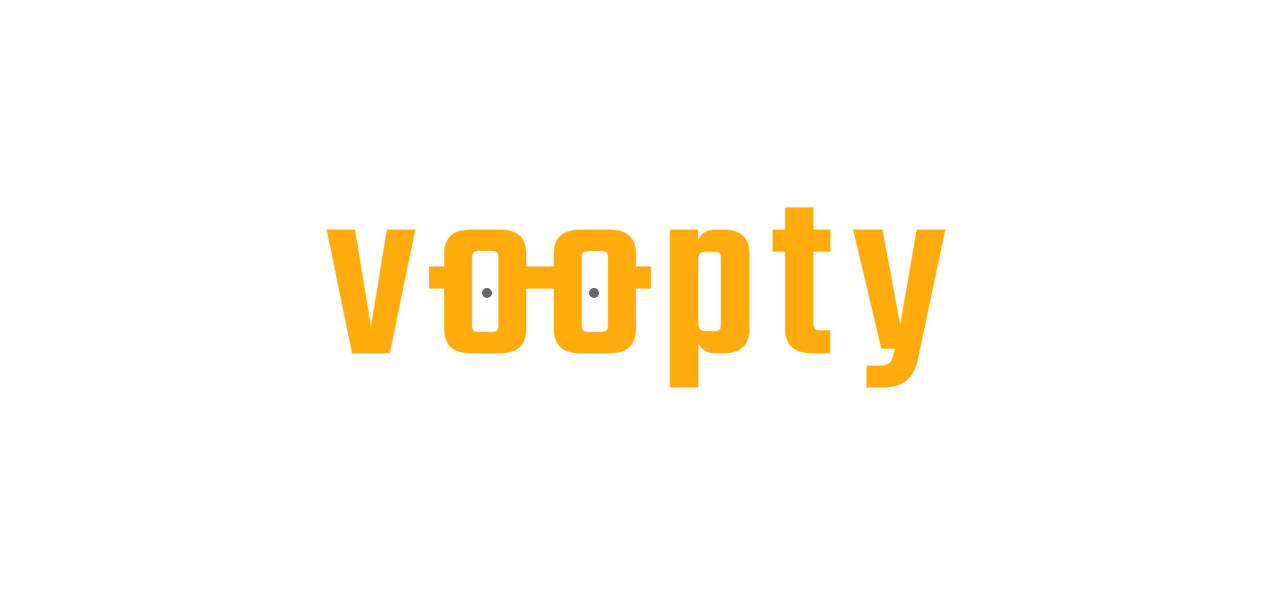 scroll, scrollTop: 0, scrollLeft: 0, axis: both 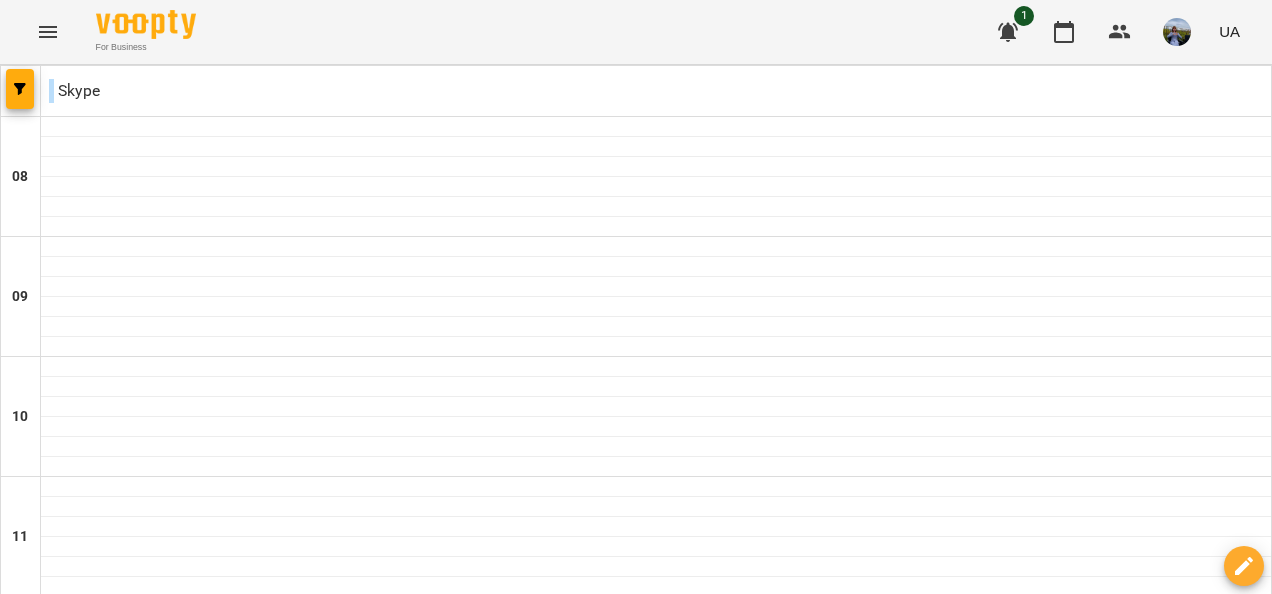 click on "ср 30 лип" at bounding box center [551, 1829] 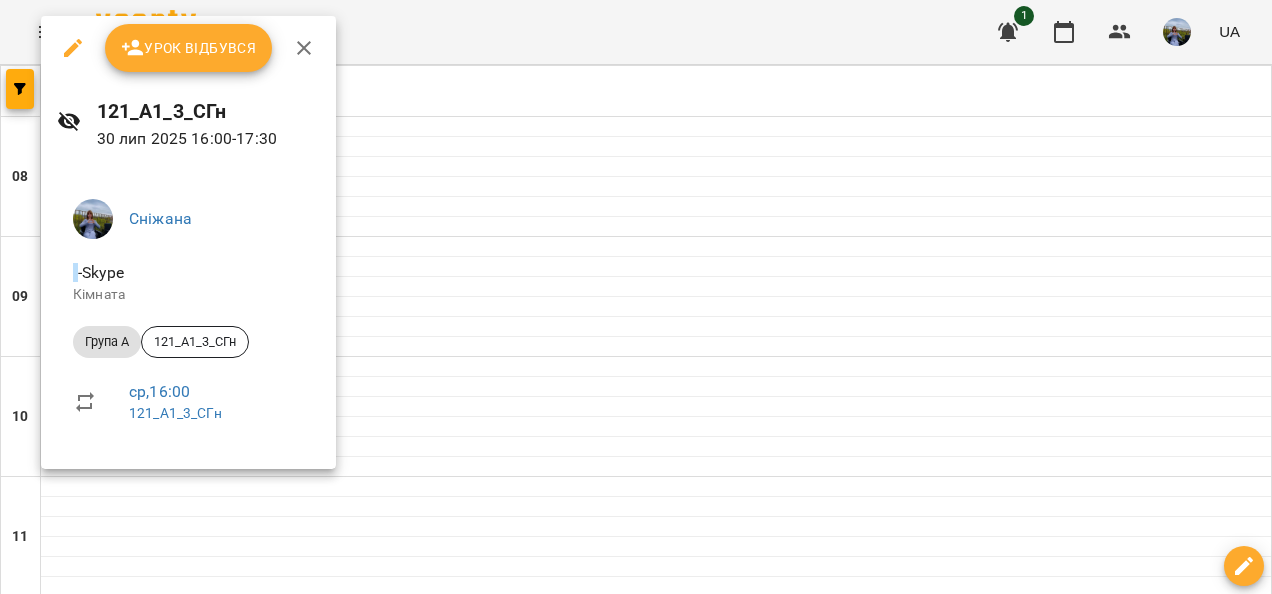 click on "Урок відбувся" at bounding box center [189, 48] 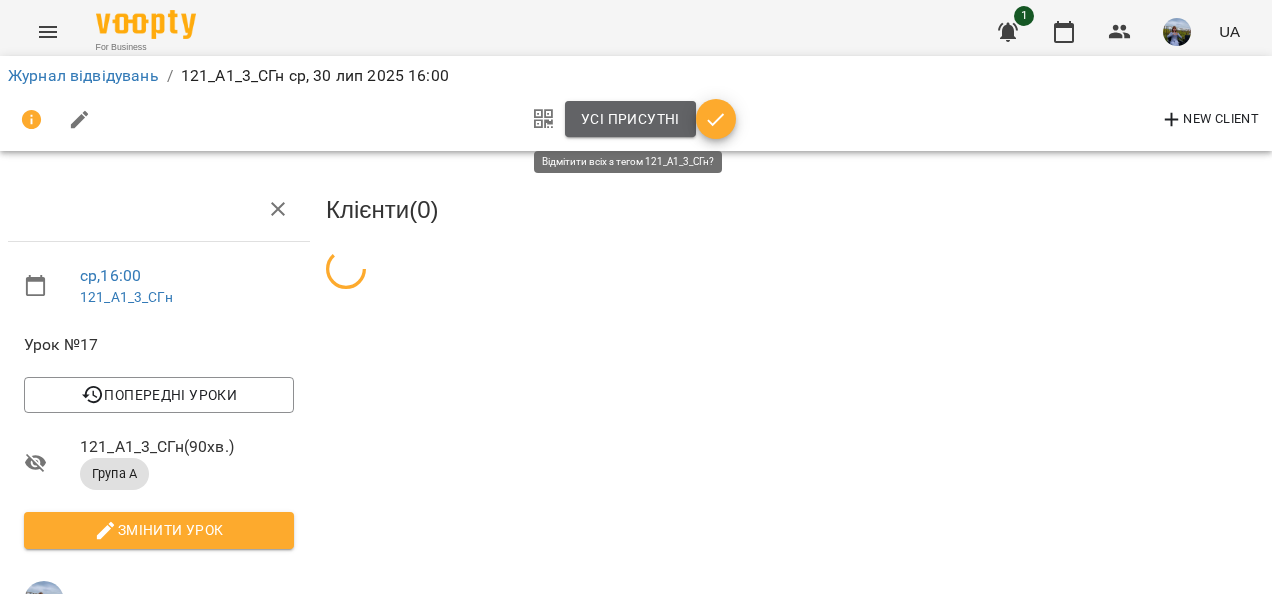click on "Усі присутні" at bounding box center (630, 119) 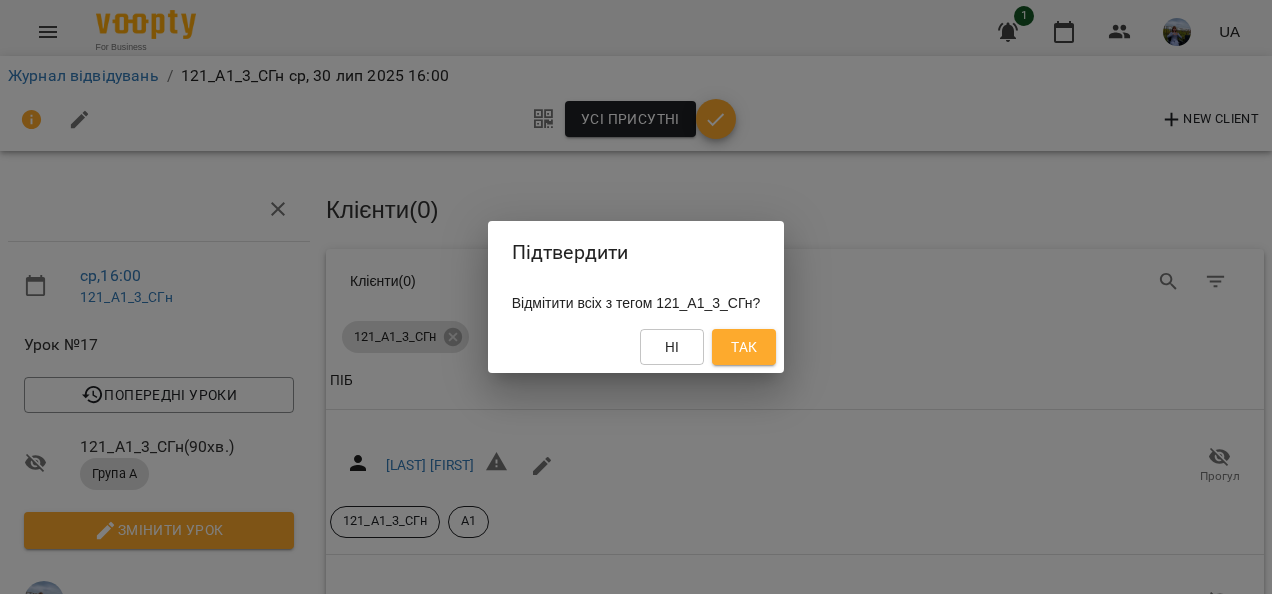 click on "Так" at bounding box center (744, 347) 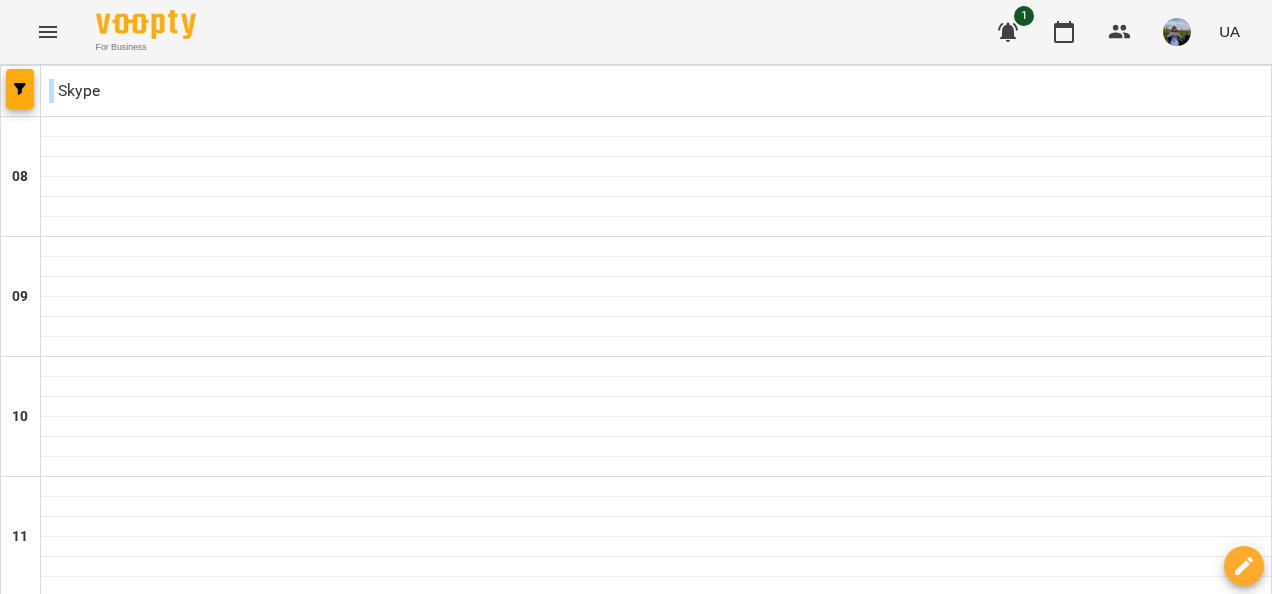 scroll, scrollTop: 1220, scrollLeft: 0, axis: vertical 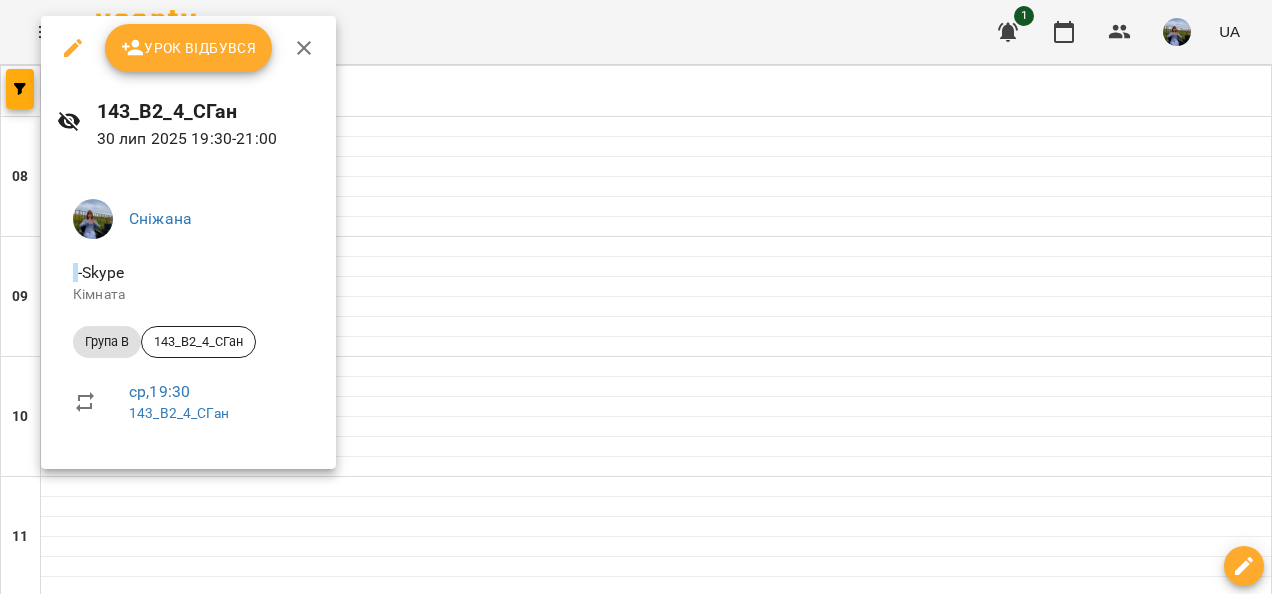 click on "Урок відбувся" at bounding box center (189, 48) 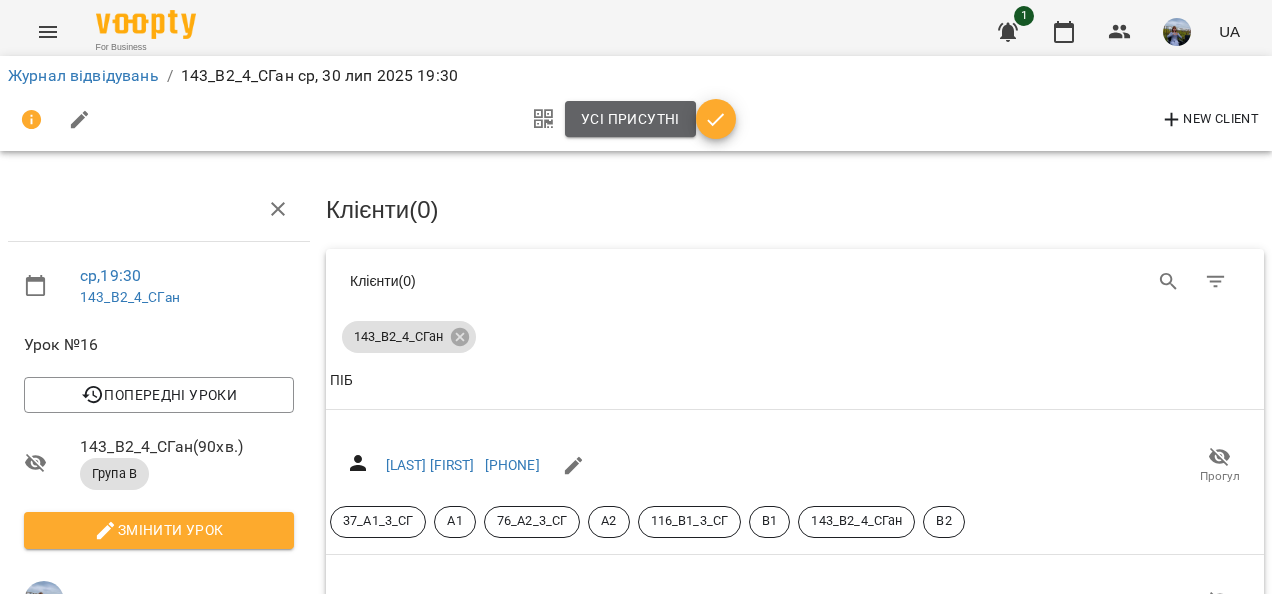 click on "Усі присутні" at bounding box center (630, 119) 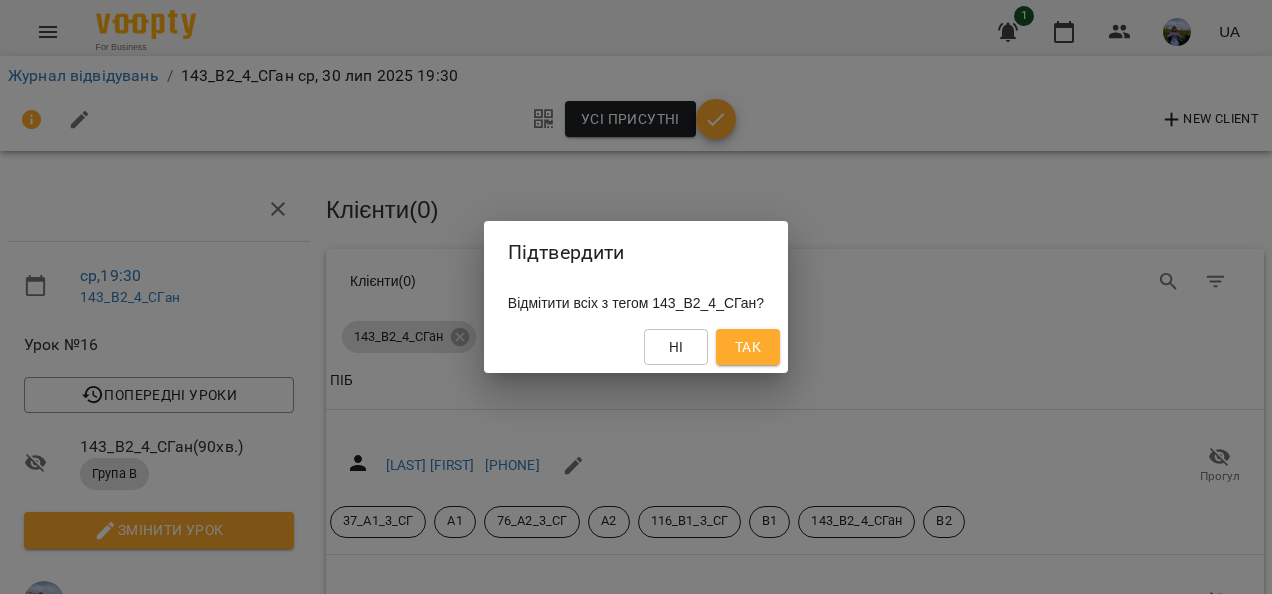 click on "Так" at bounding box center (748, 347) 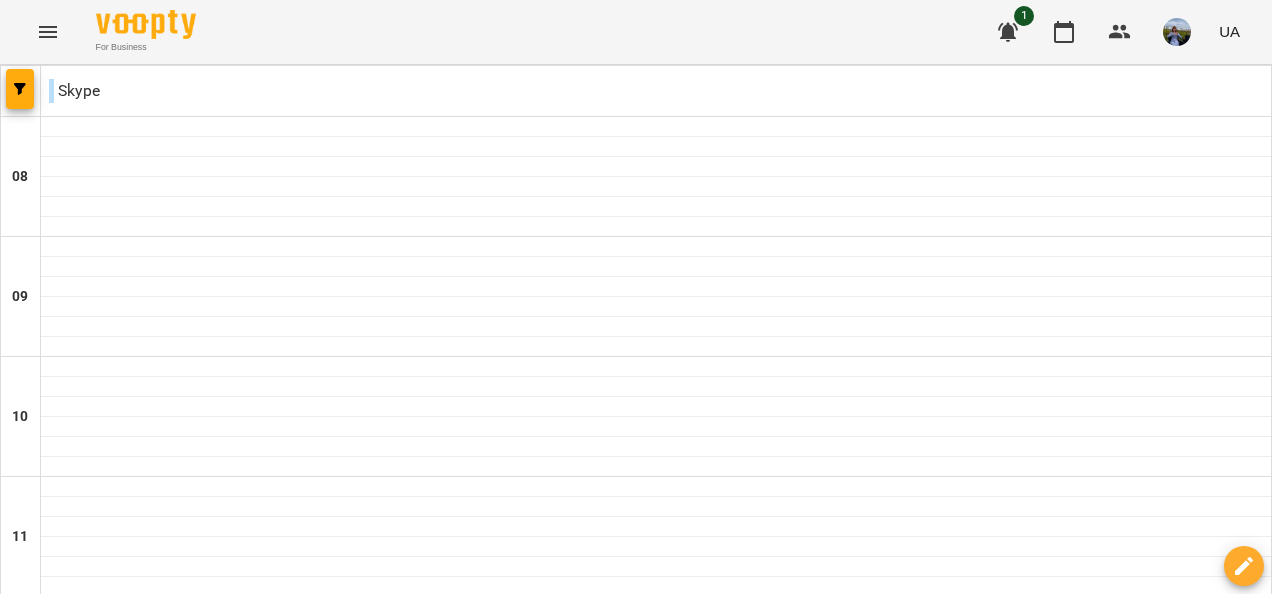 scroll, scrollTop: 1335, scrollLeft: 0, axis: vertical 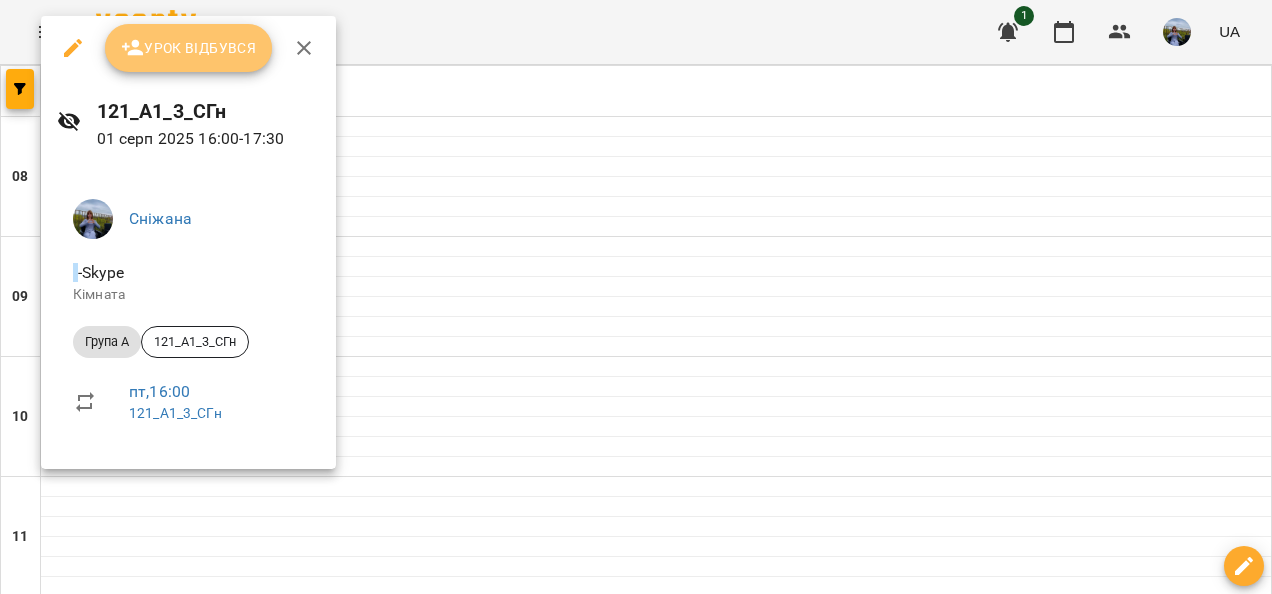 click on "Урок відбувся" at bounding box center [189, 48] 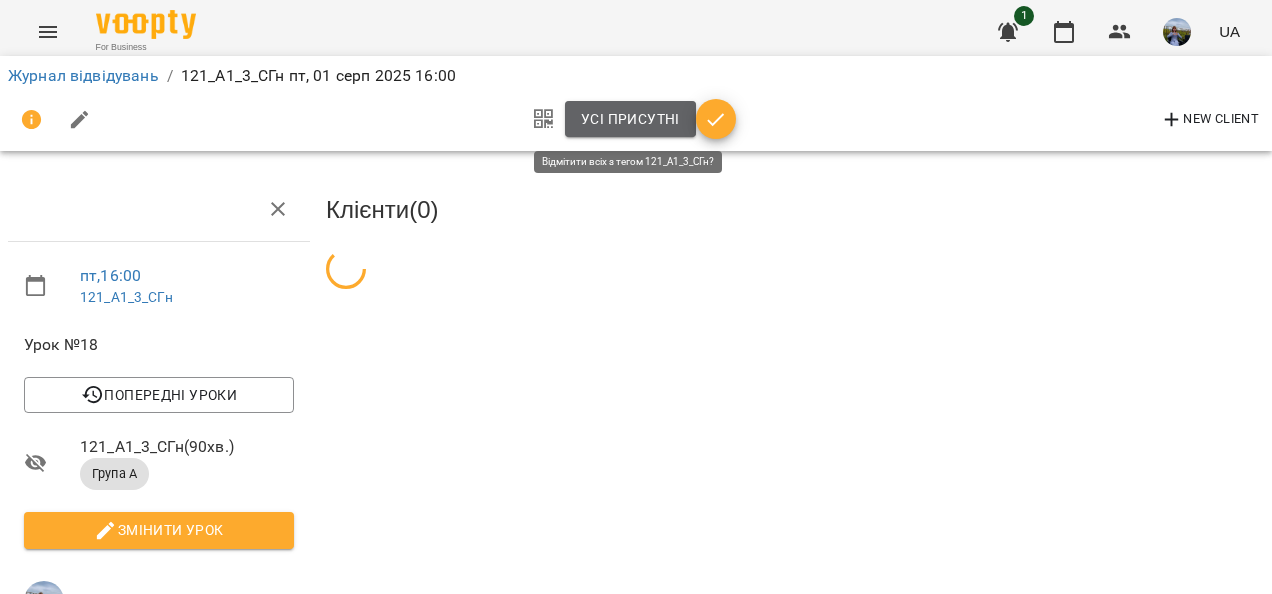 click on "Усі присутні" at bounding box center (630, 119) 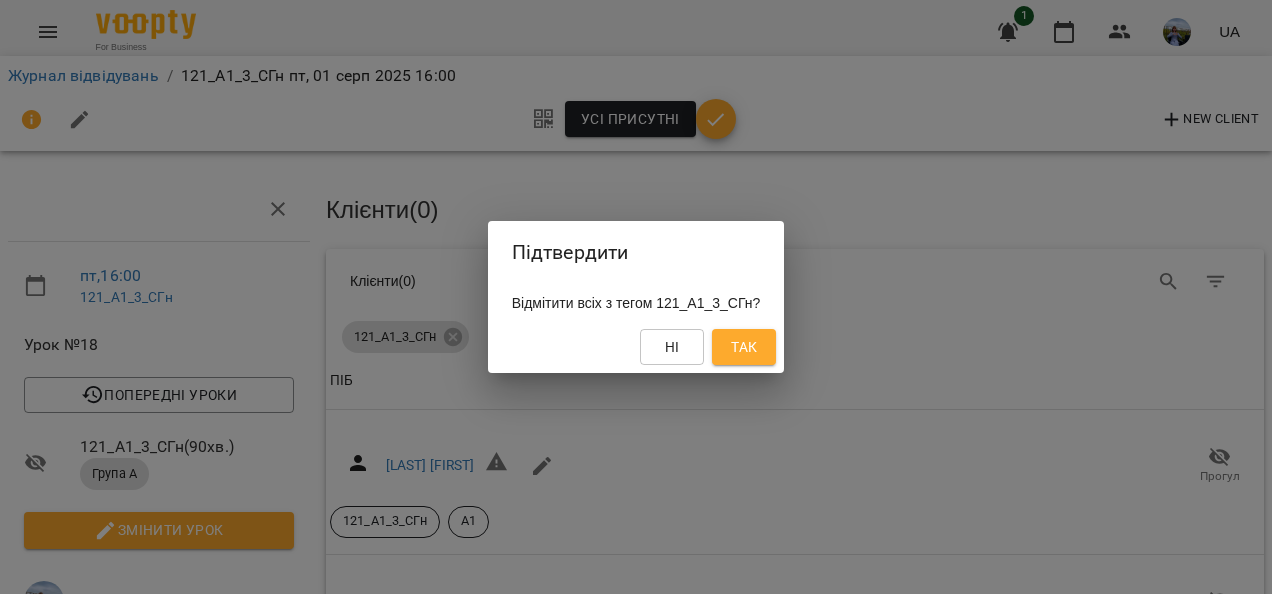 click on "Ні Так" at bounding box center (636, 347) 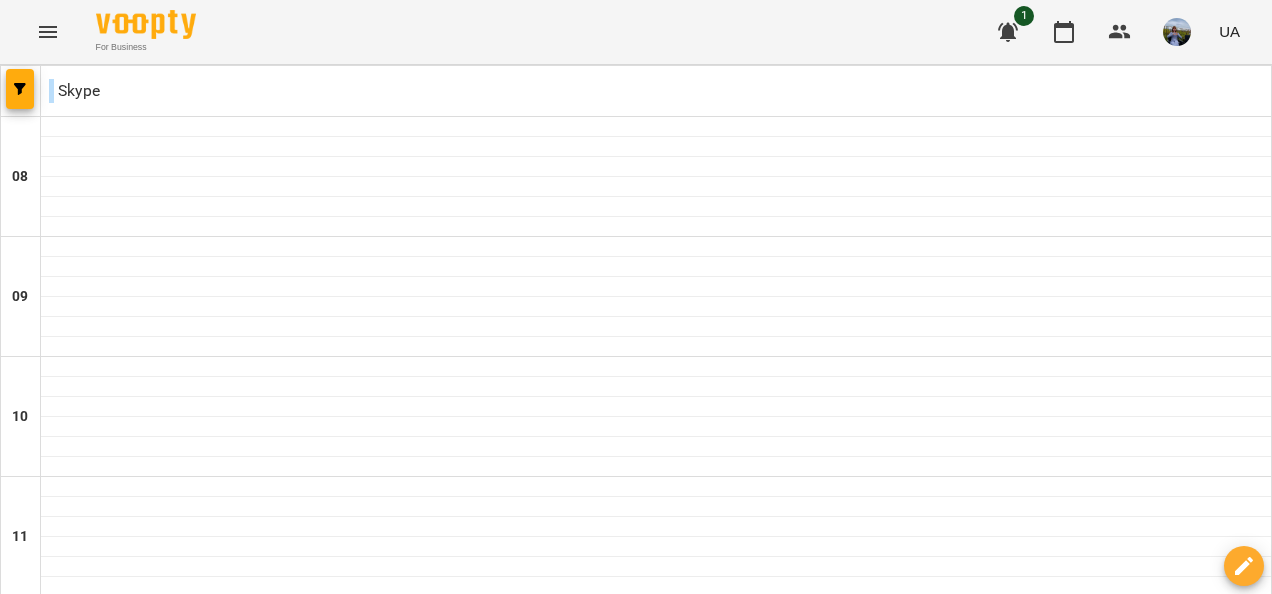 scroll, scrollTop: 1230, scrollLeft: 0, axis: vertical 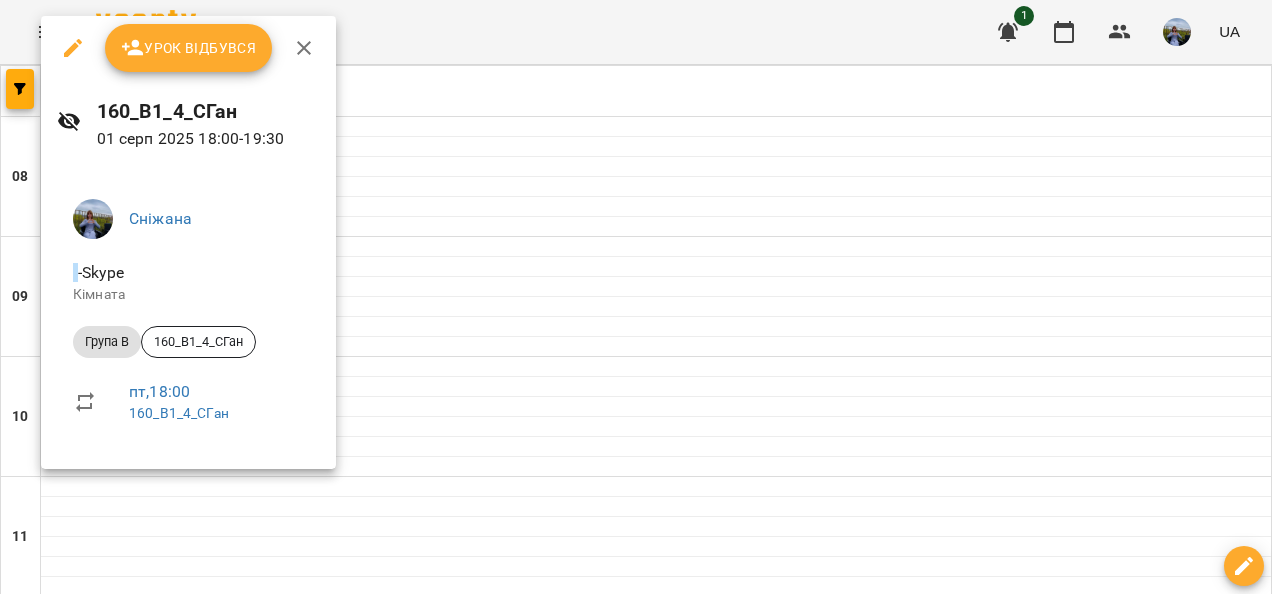 click on "Урок відбувся" at bounding box center (189, 48) 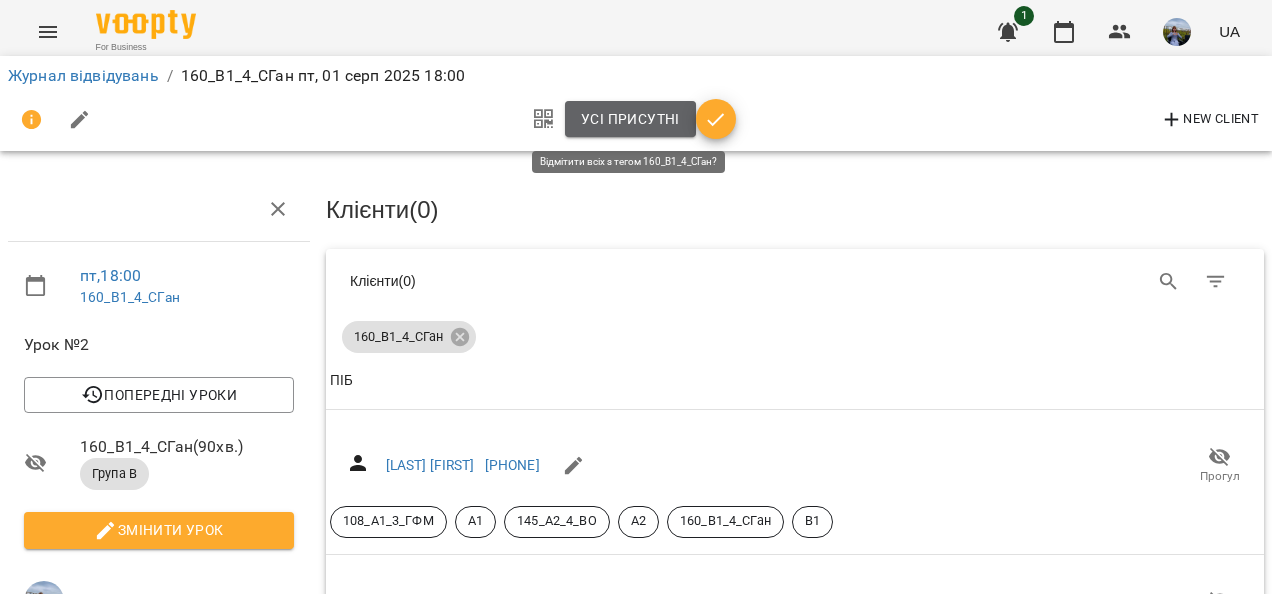click on "Усі присутні" at bounding box center (630, 119) 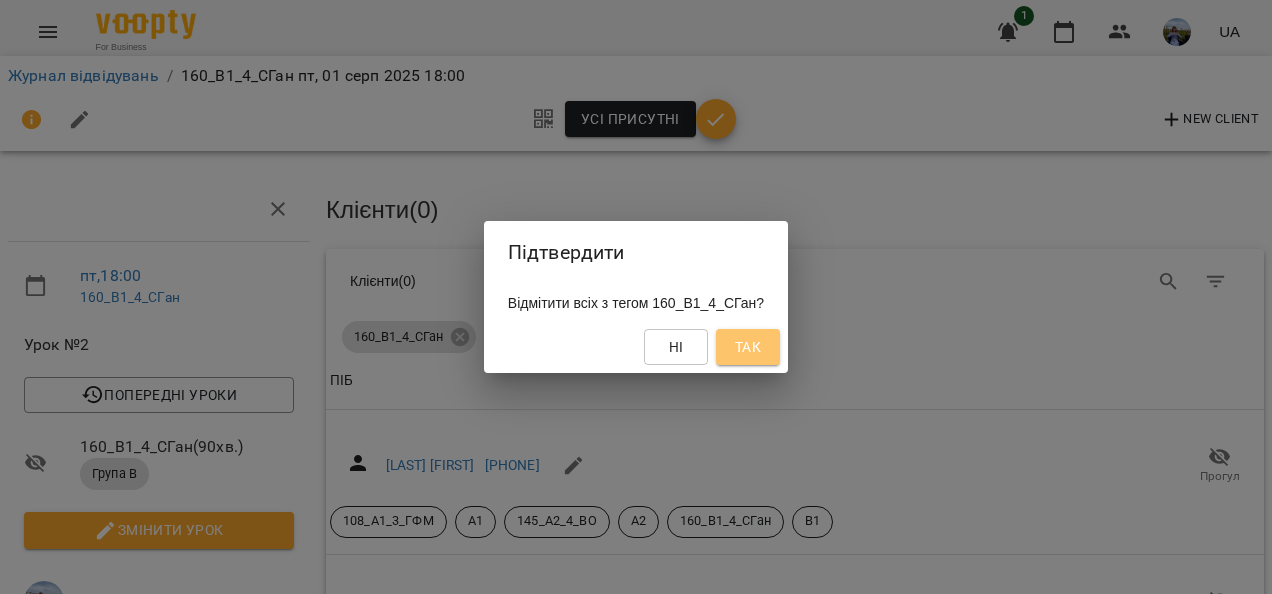 click on "Так" at bounding box center (748, 347) 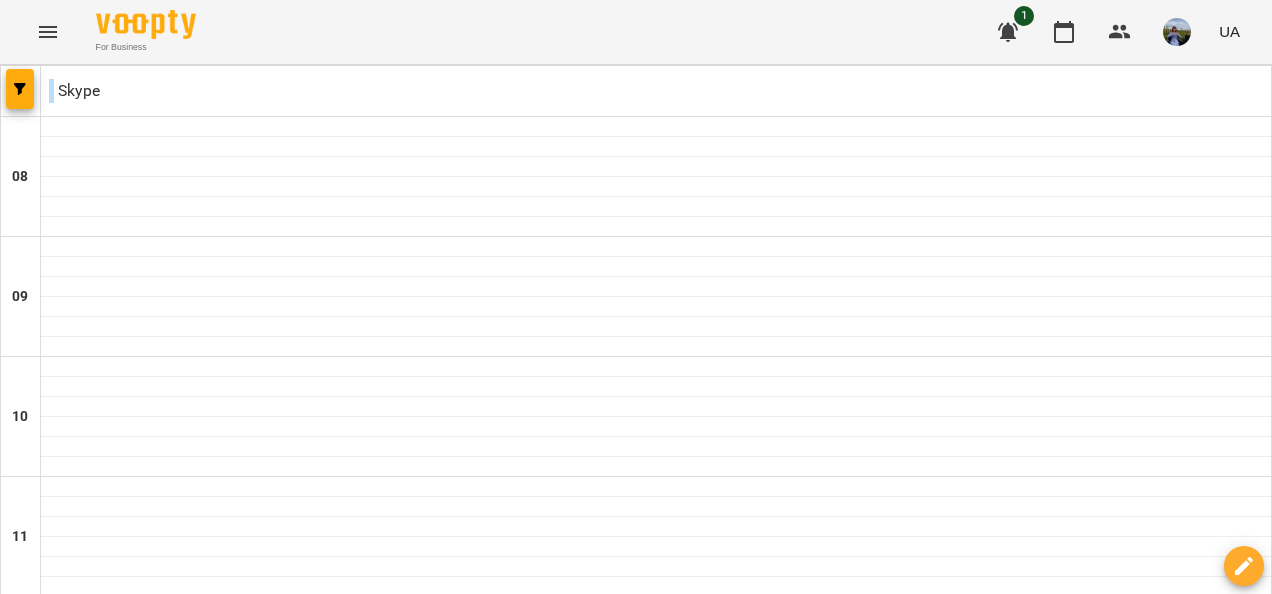 scroll, scrollTop: 1266, scrollLeft: 0, axis: vertical 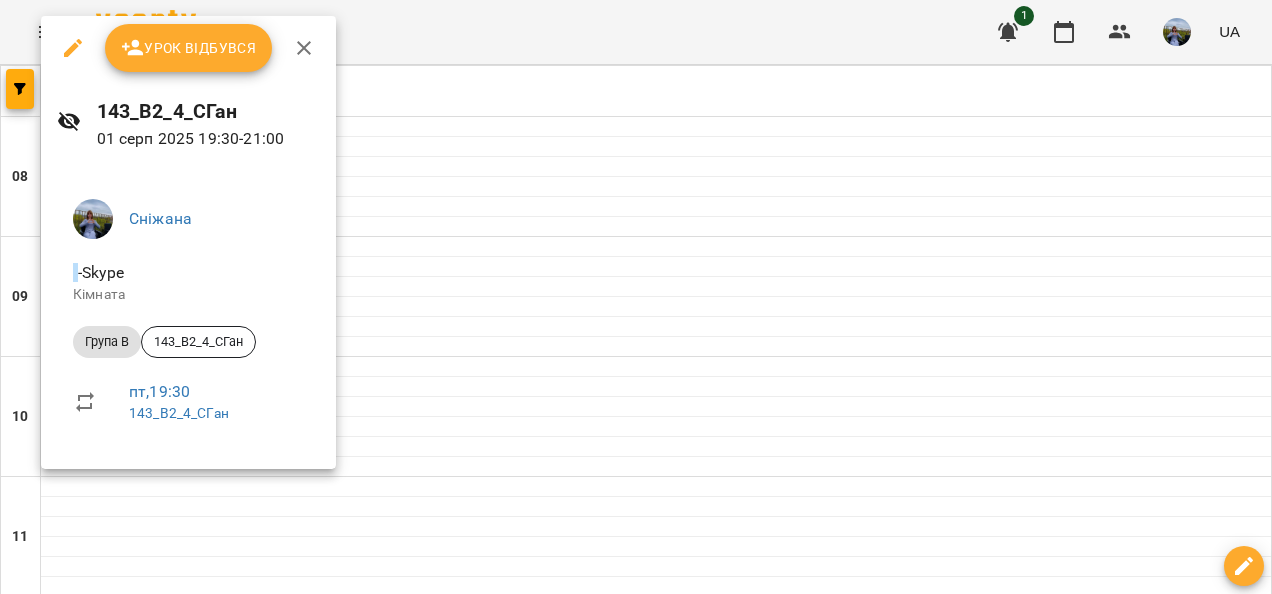 click on "Урок відбувся" at bounding box center [189, 48] 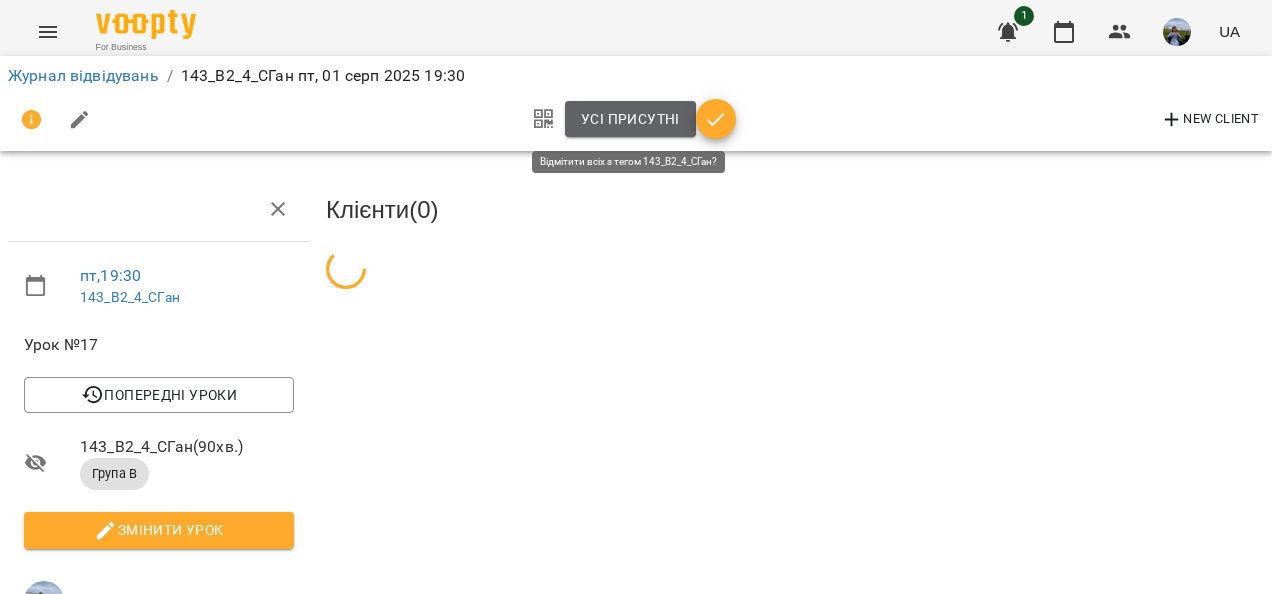 click on "Усі присутні" at bounding box center [630, 119] 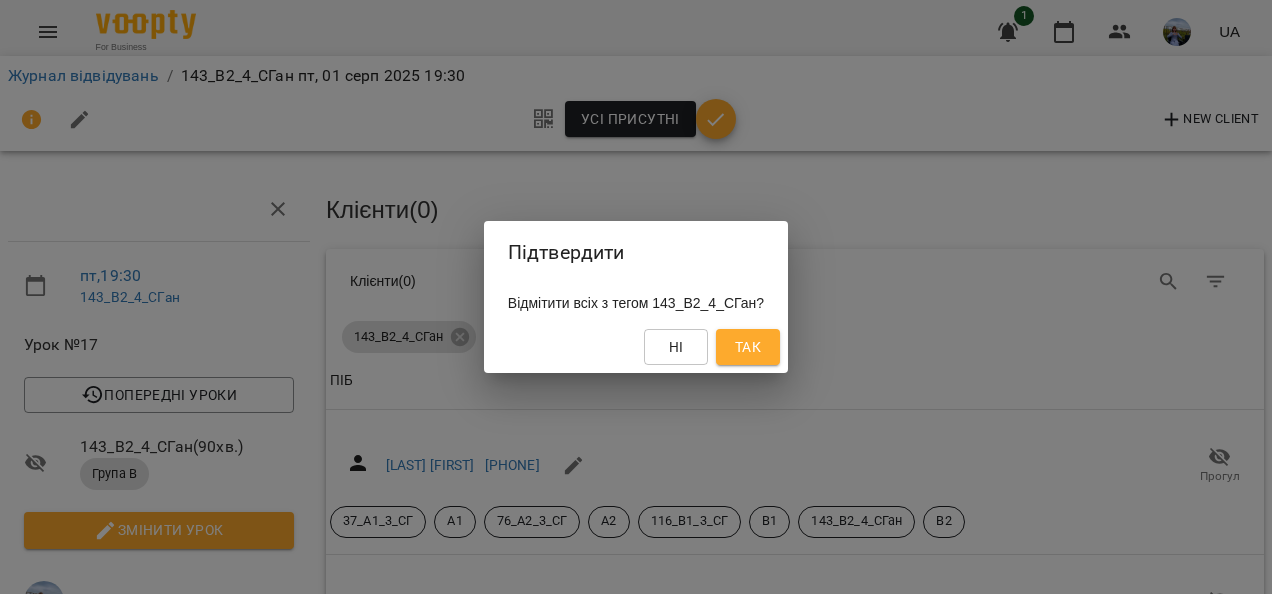click on "Так" at bounding box center [748, 347] 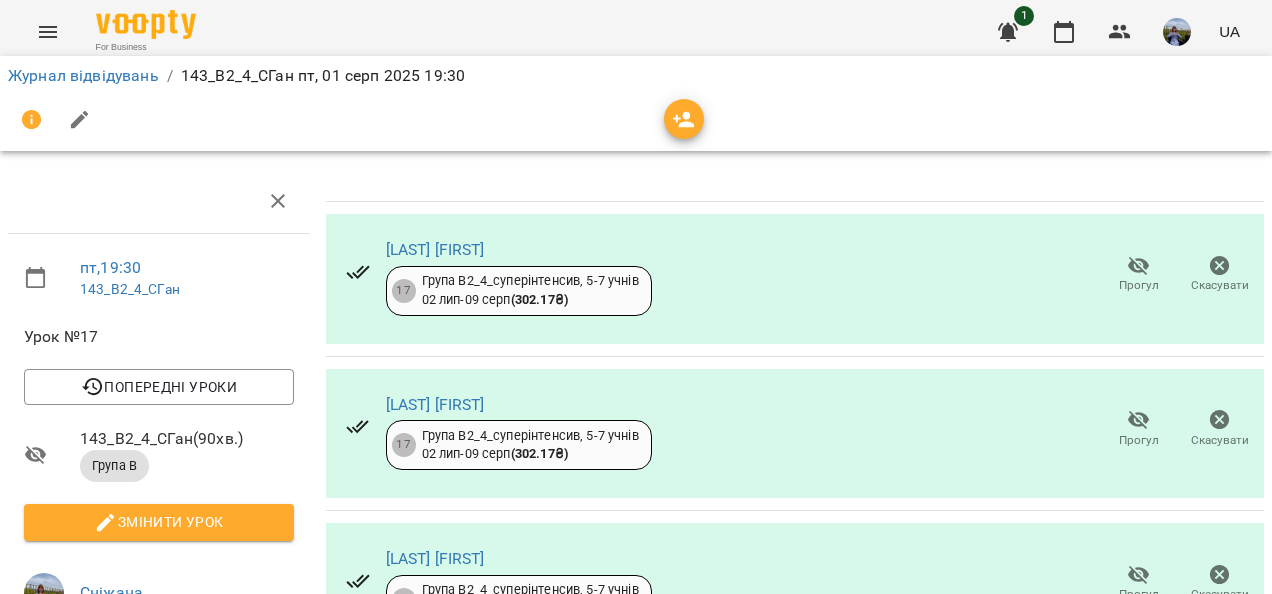 scroll, scrollTop: 0, scrollLeft: 0, axis: both 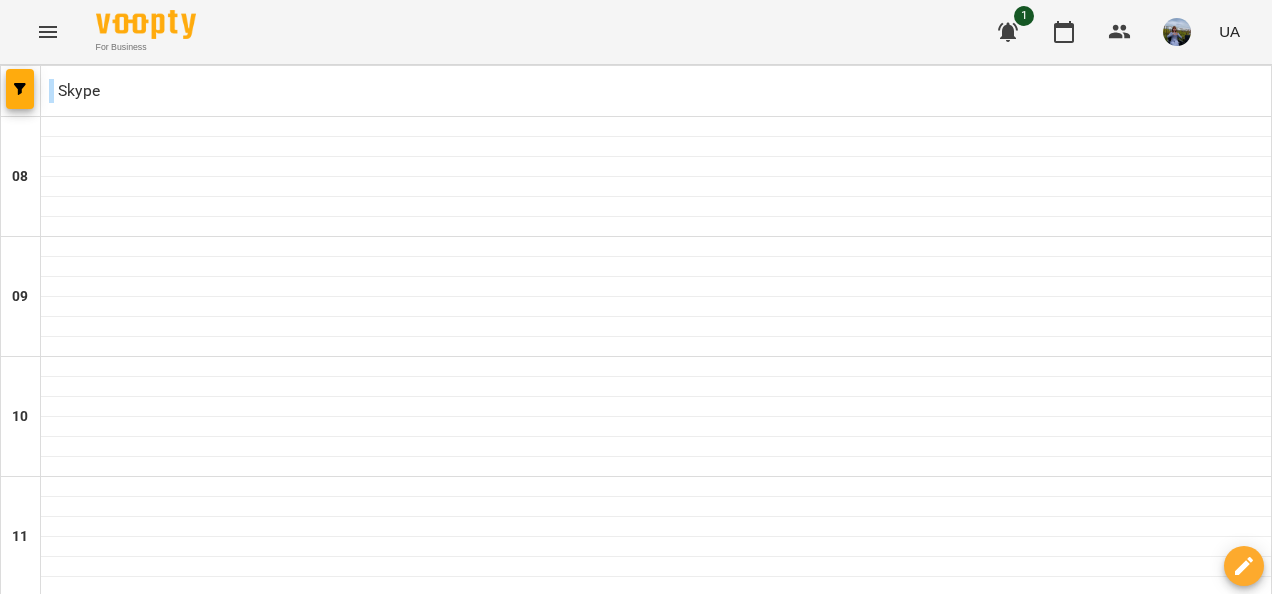 click on "02 серп" at bounding box center [1058, 1842] 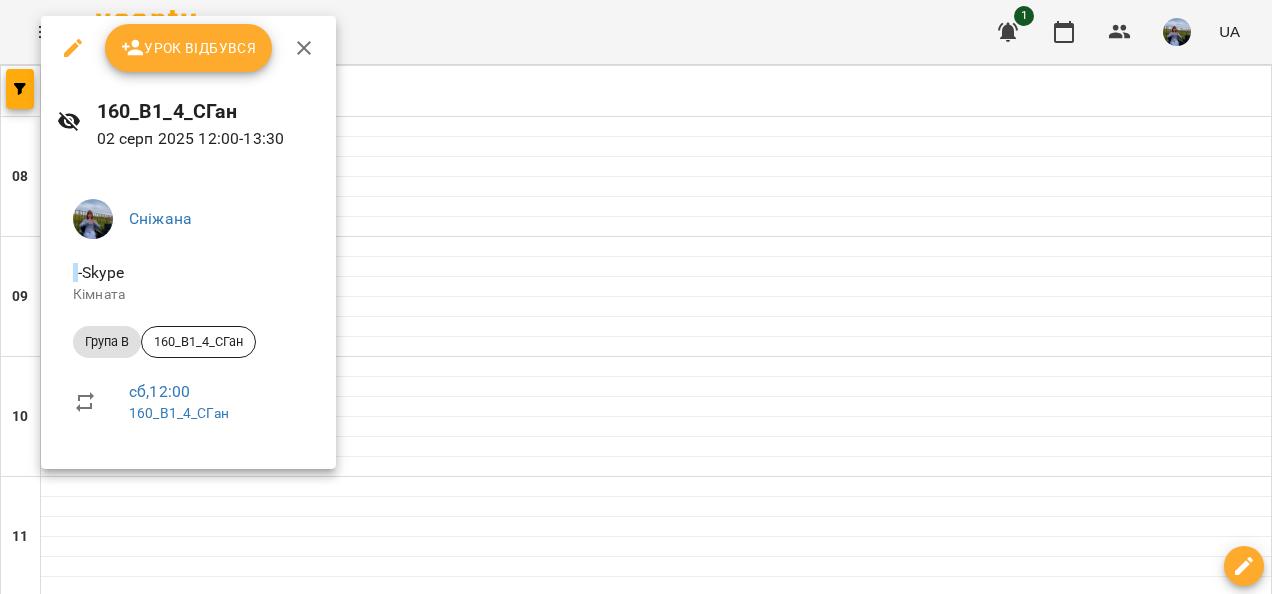 click on "Урок відбувся" at bounding box center [189, 48] 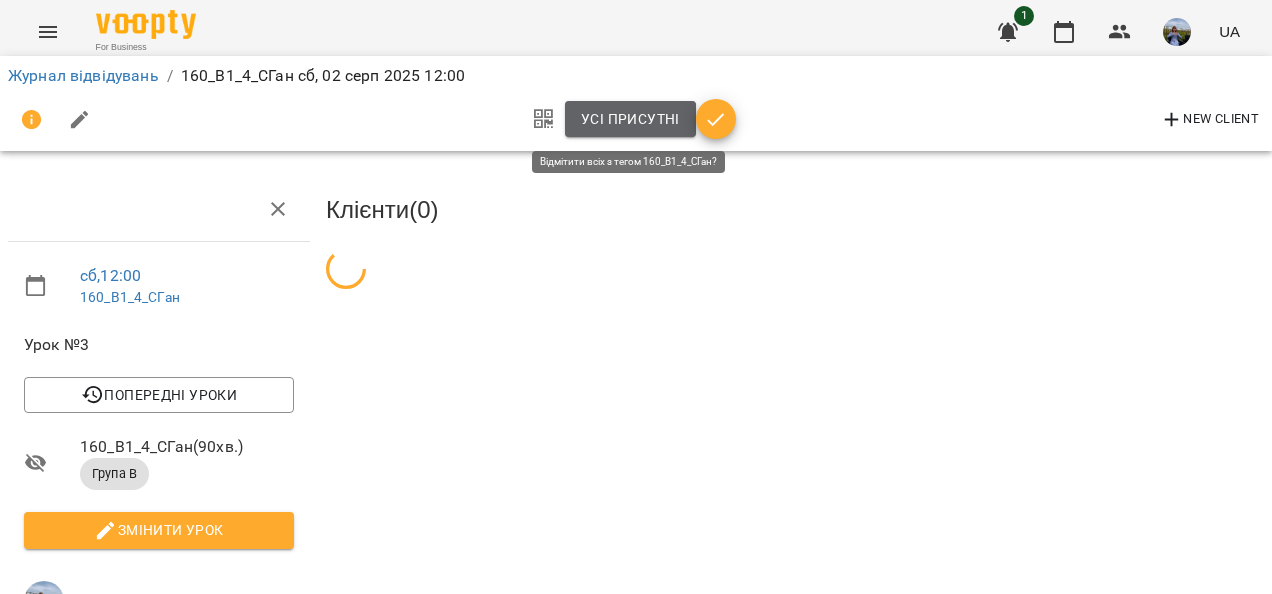 click on "Усі присутні" at bounding box center (630, 119) 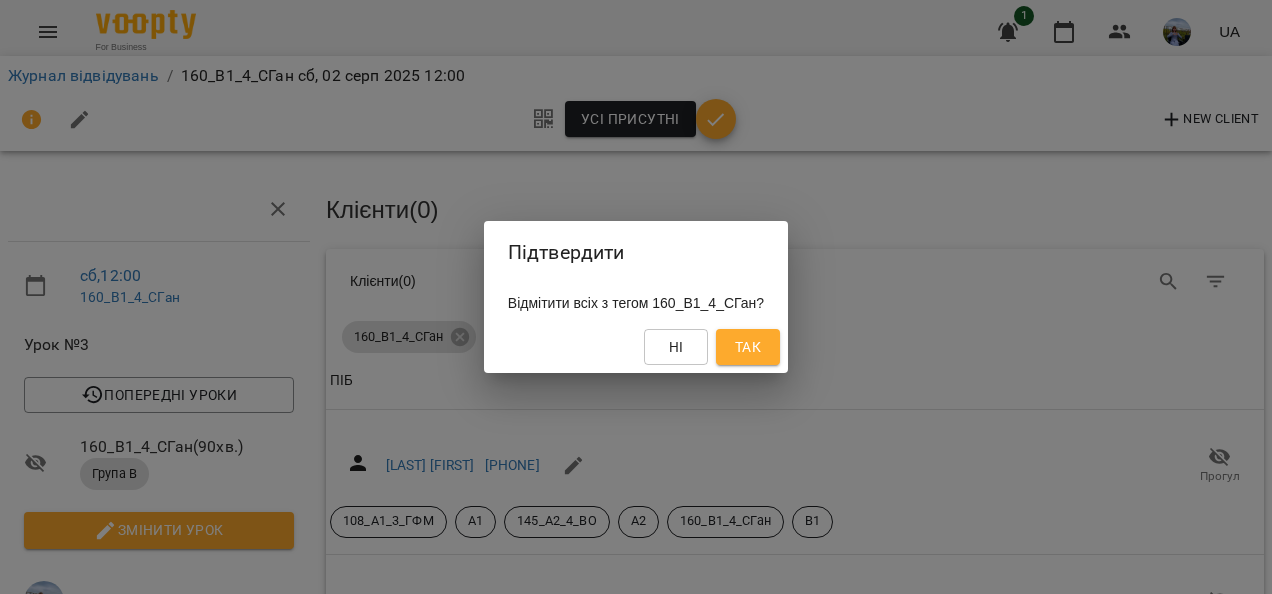 click on "Так" at bounding box center [748, 347] 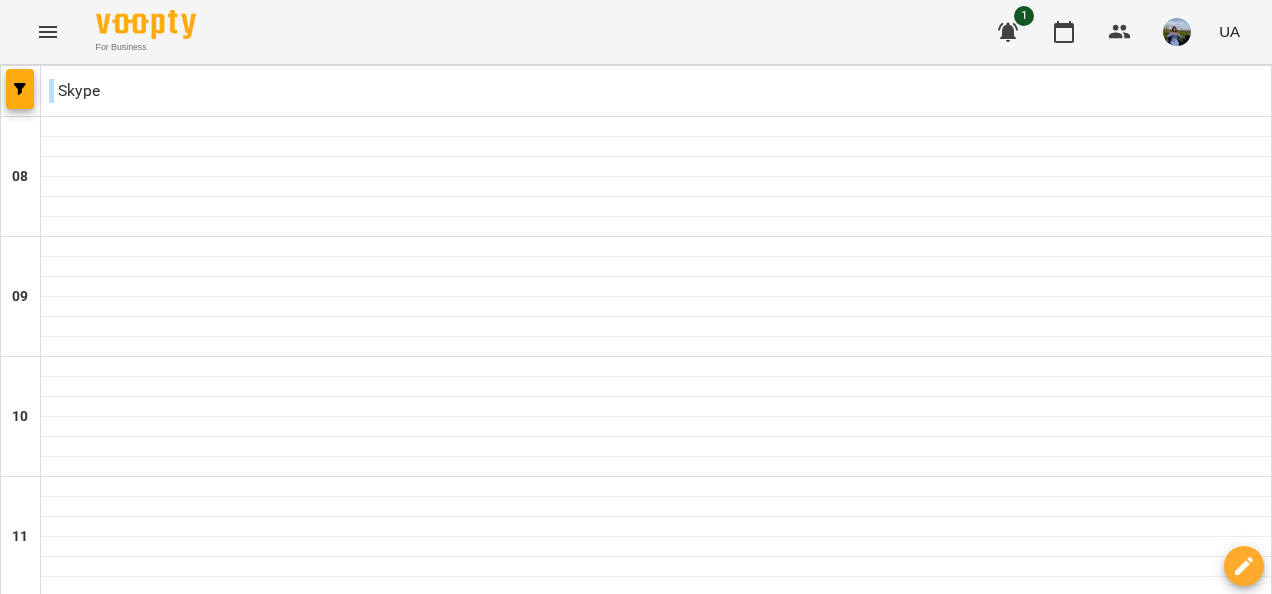 scroll, scrollTop: 898, scrollLeft: 0, axis: vertical 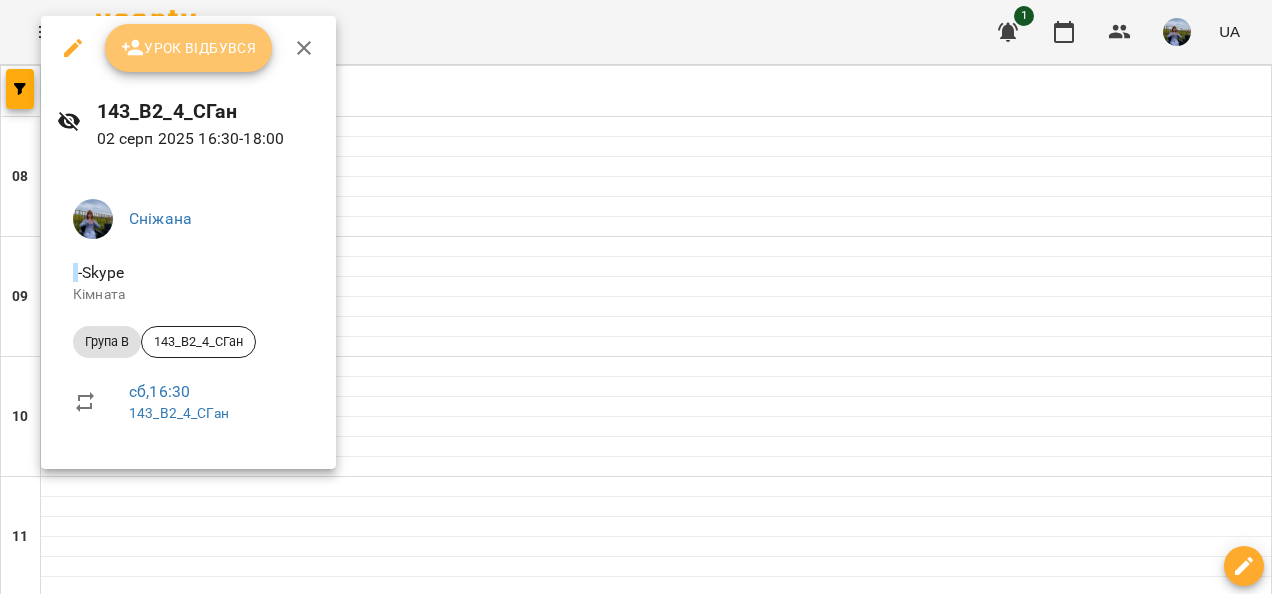 click on "Урок відбувся" at bounding box center (189, 48) 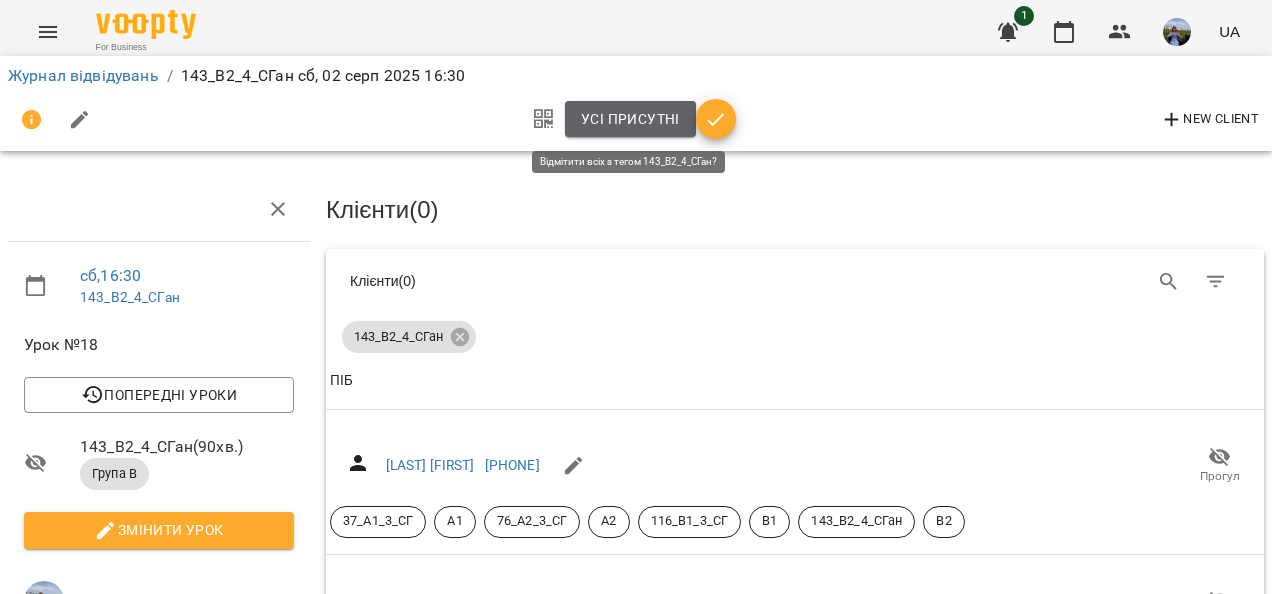 click on "Усі присутні" at bounding box center (630, 119) 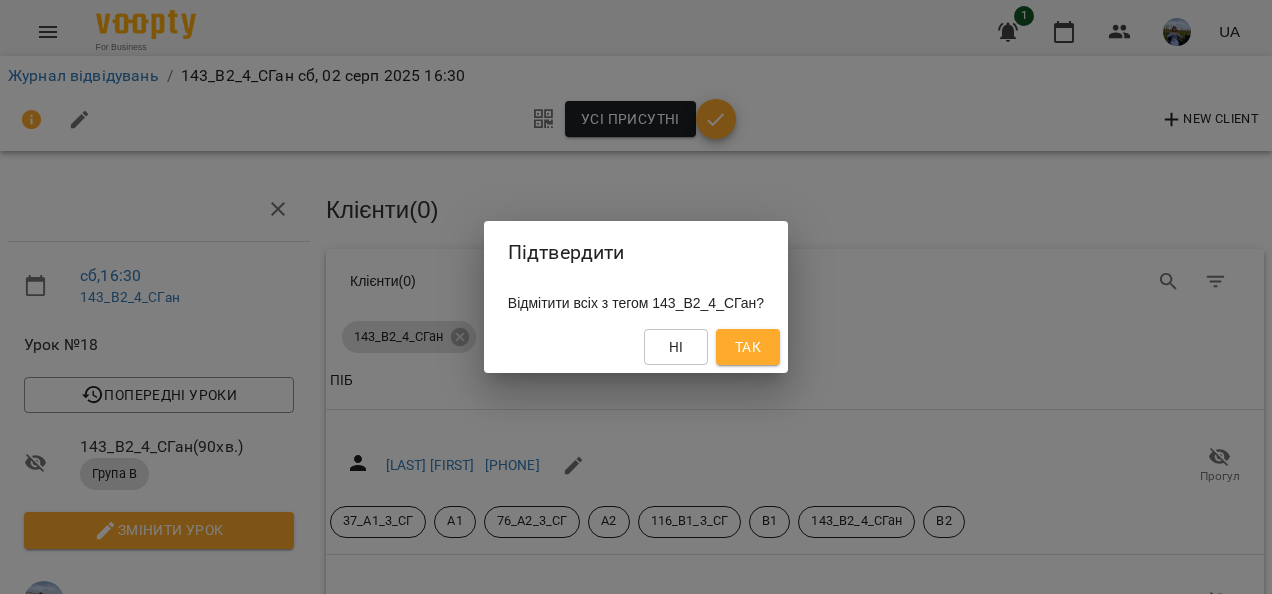 click on "Так" at bounding box center [748, 347] 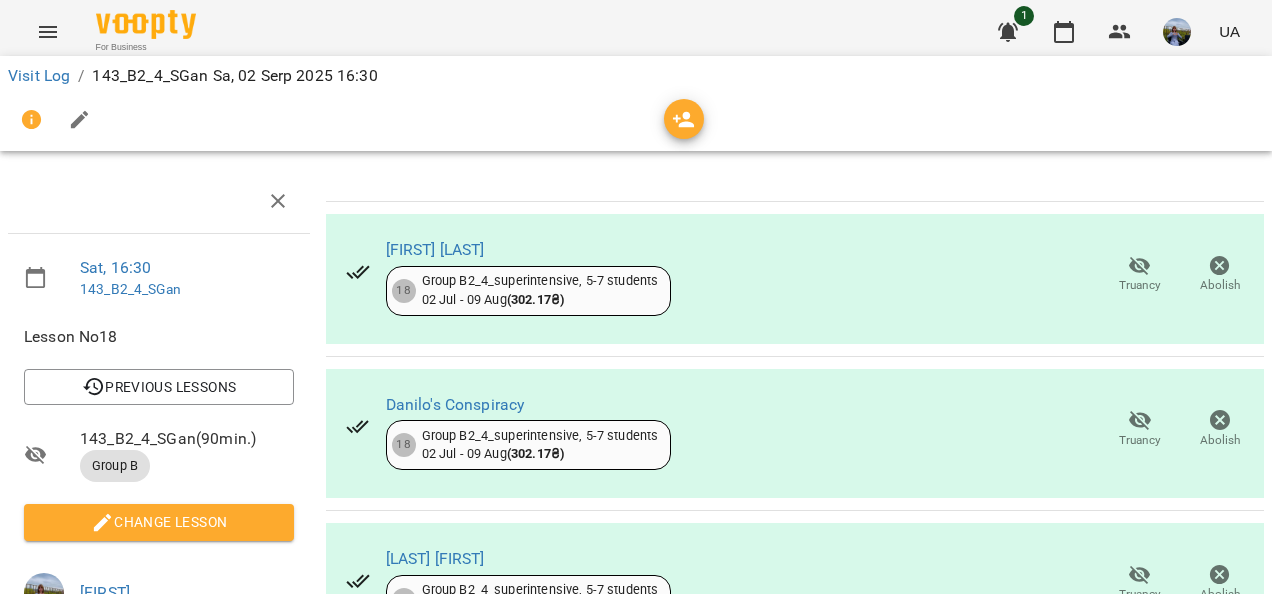scroll, scrollTop: 0, scrollLeft: 0, axis: both 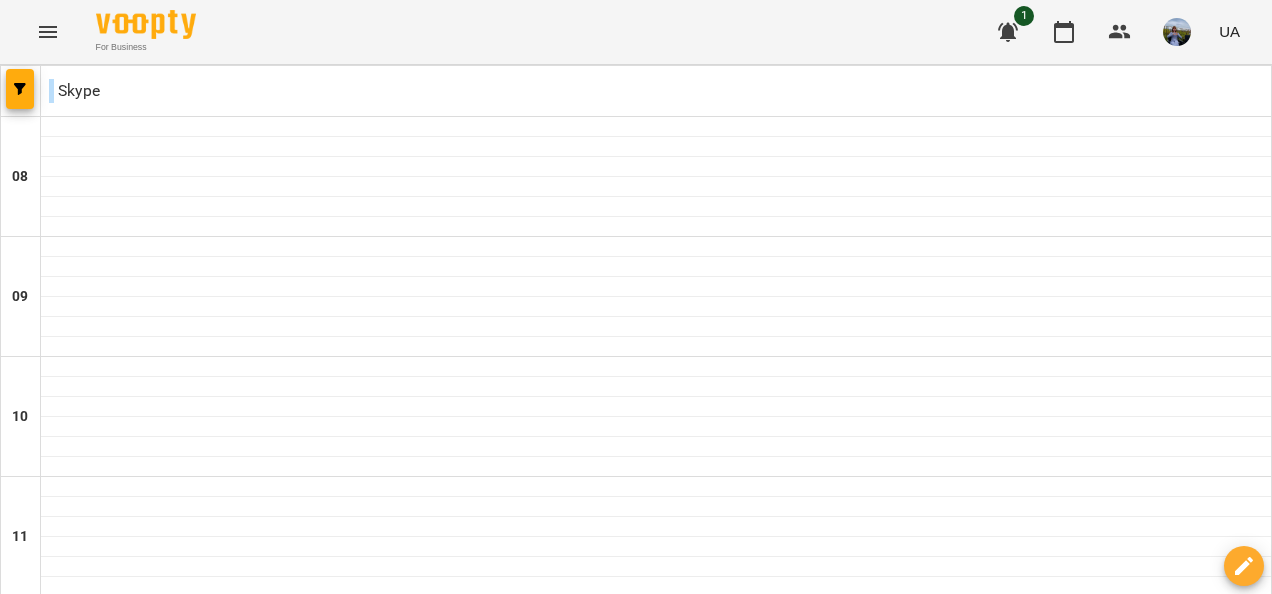 click on "UA" at bounding box center [1229, 31] 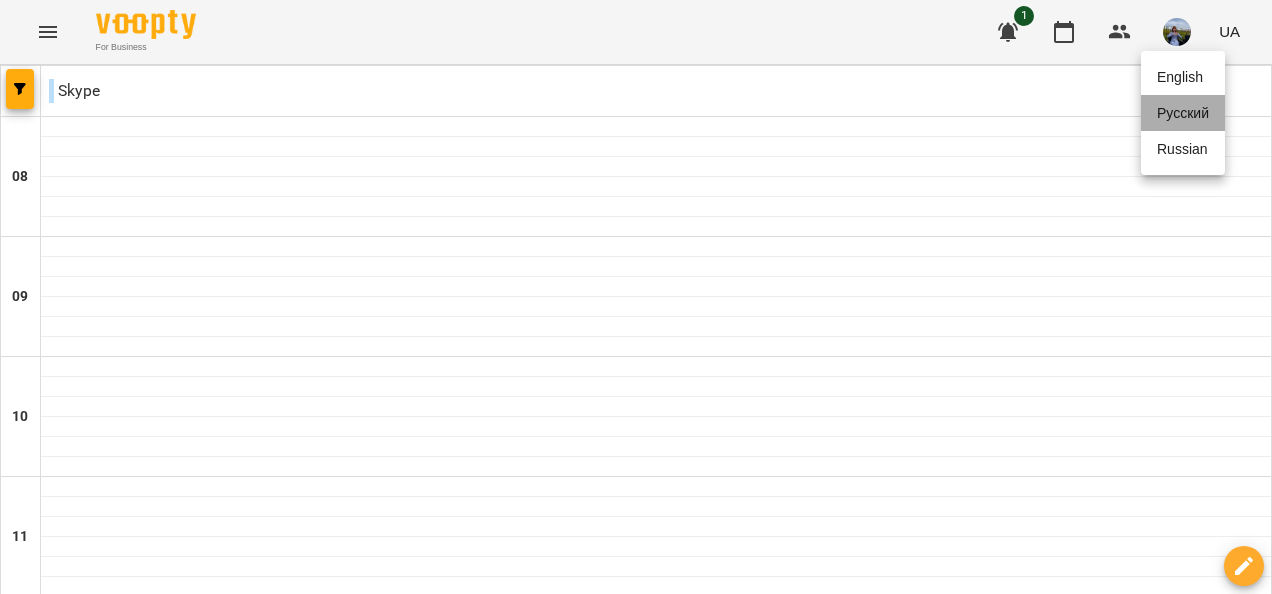 click on "Русский" at bounding box center (1183, 113) 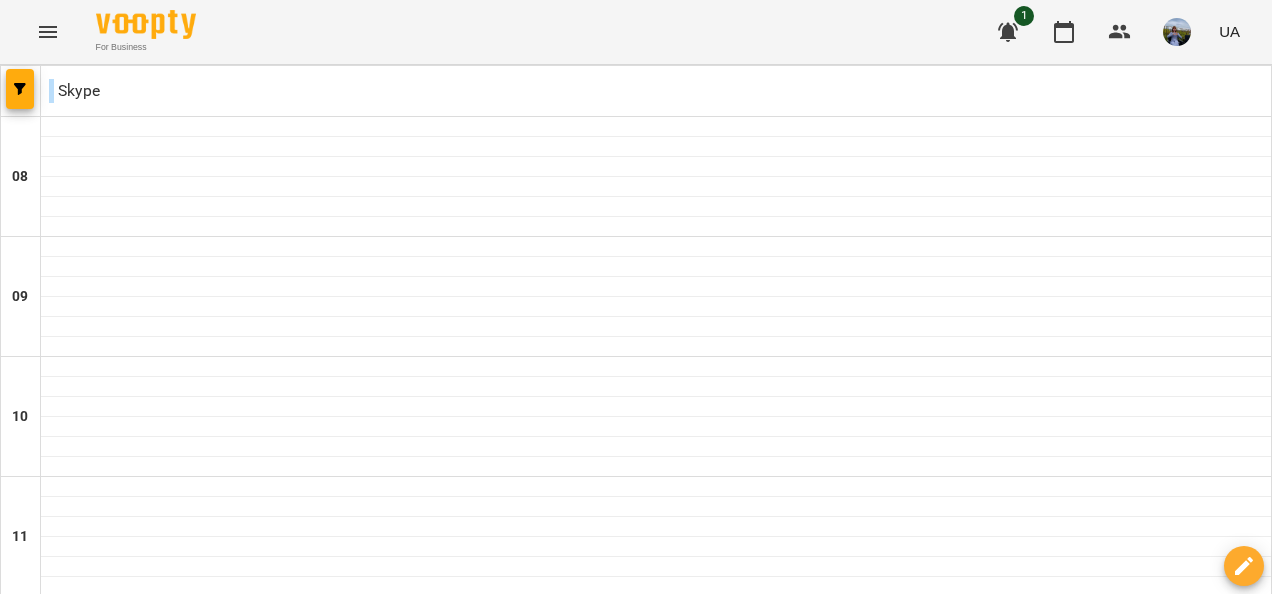 click on "UA" at bounding box center (1229, 31) 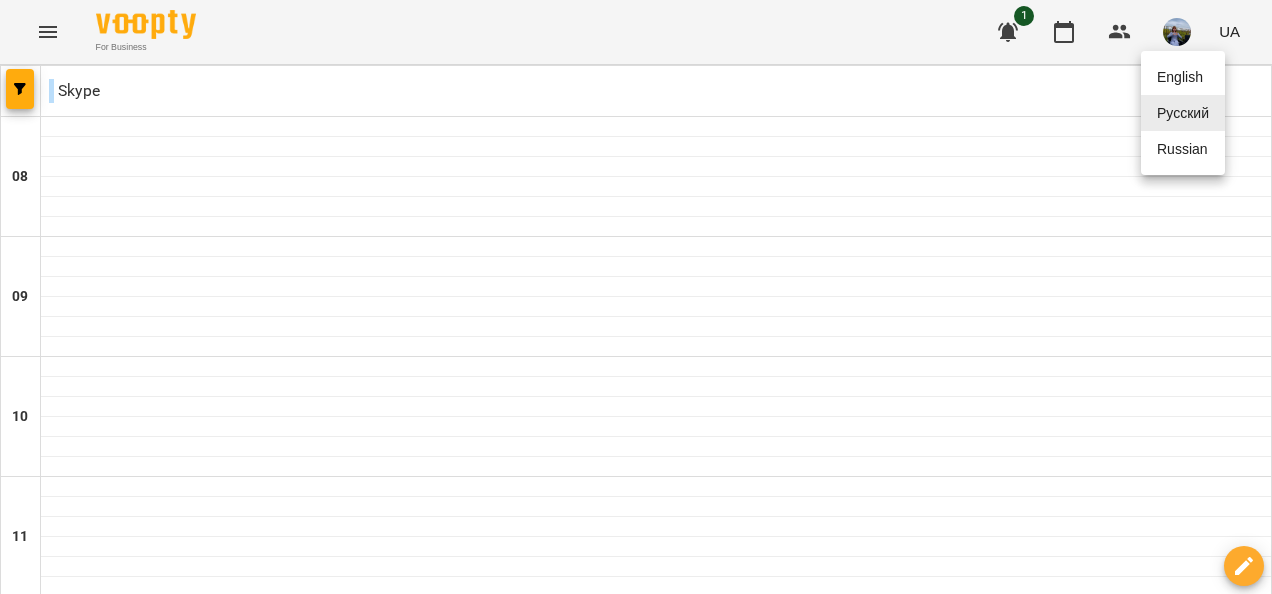 click at bounding box center [636, 297] 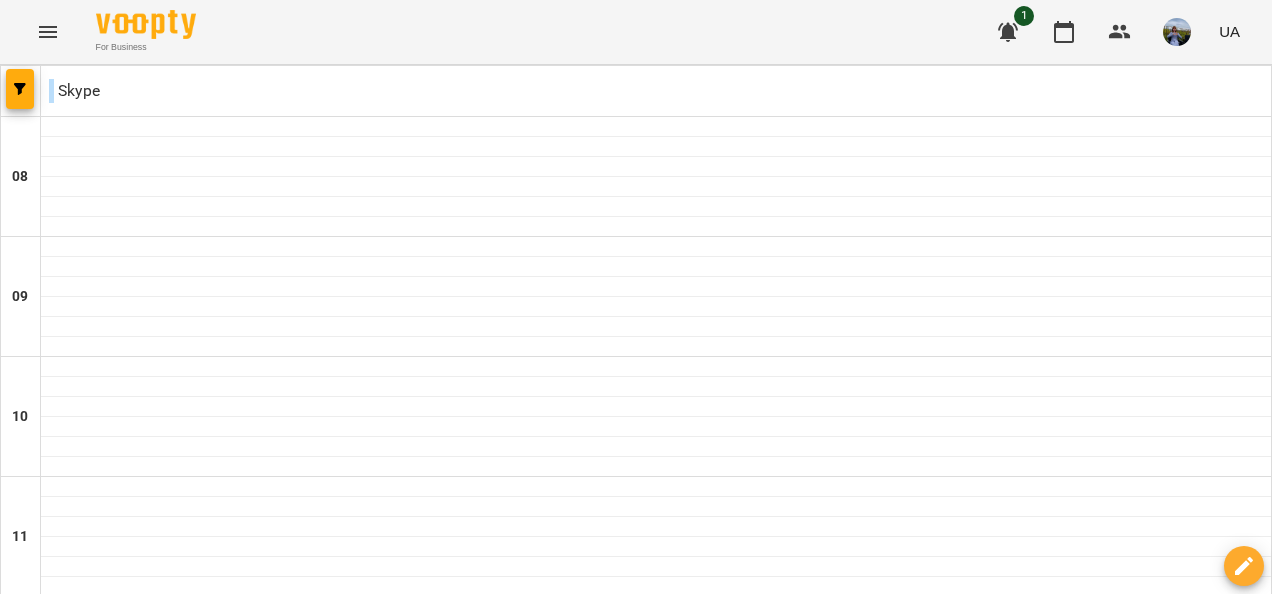 scroll, scrollTop: 232, scrollLeft: 0, axis: vertical 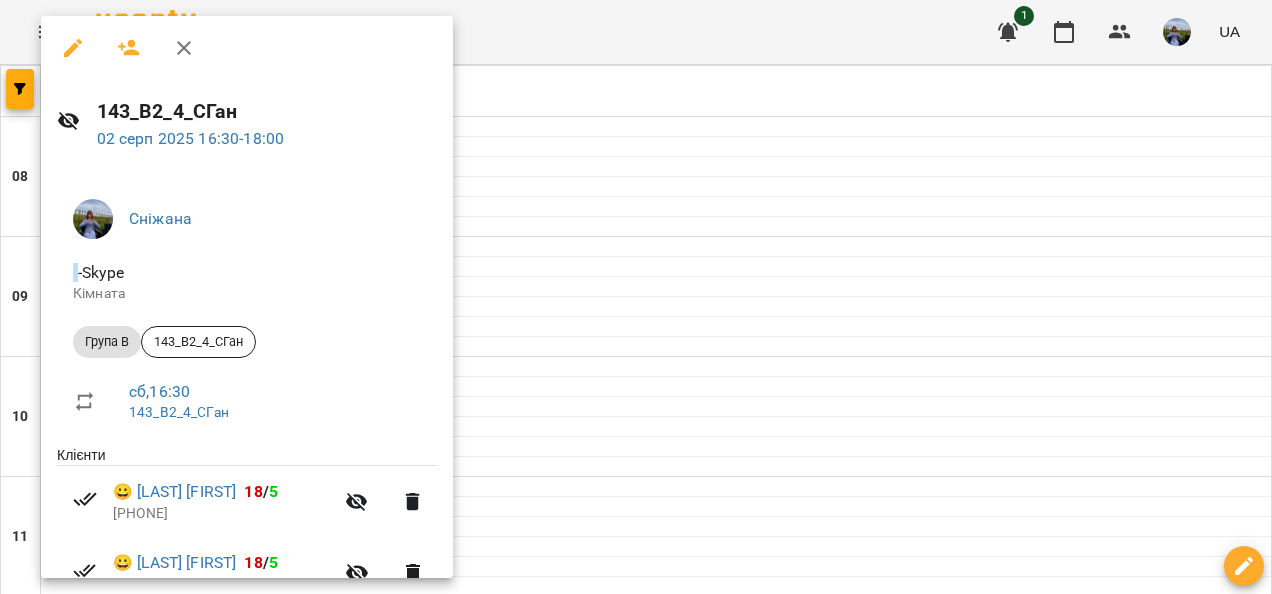 click at bounding box center (129, 48) 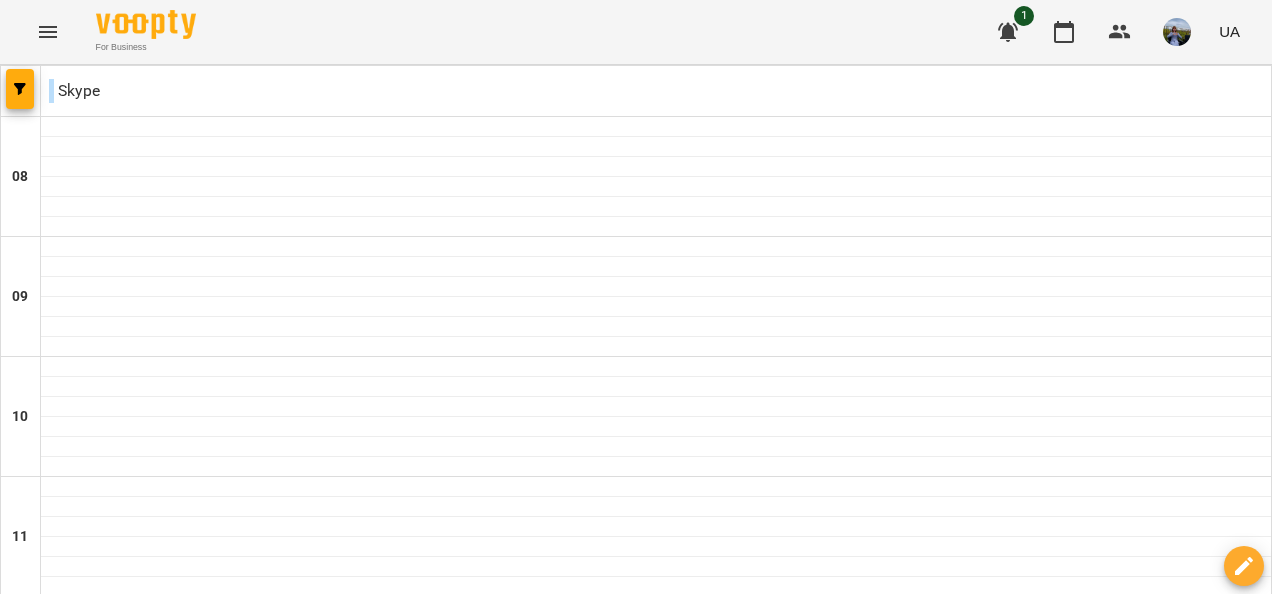 click on "01 серп" at bounding box center [708, 1842] 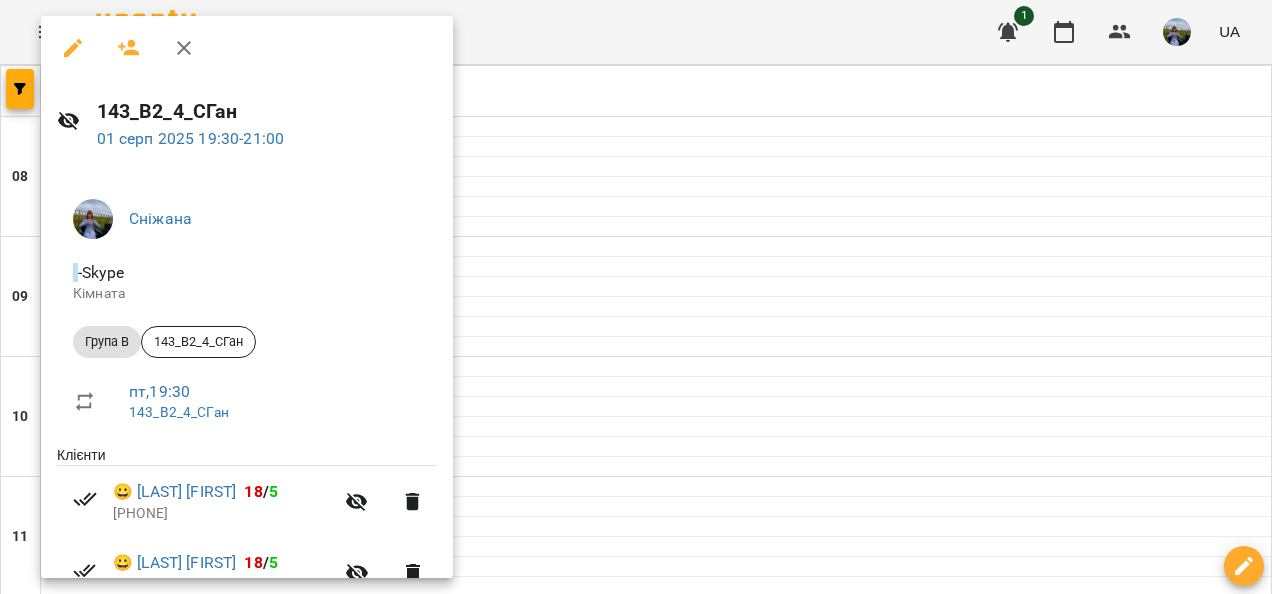 click 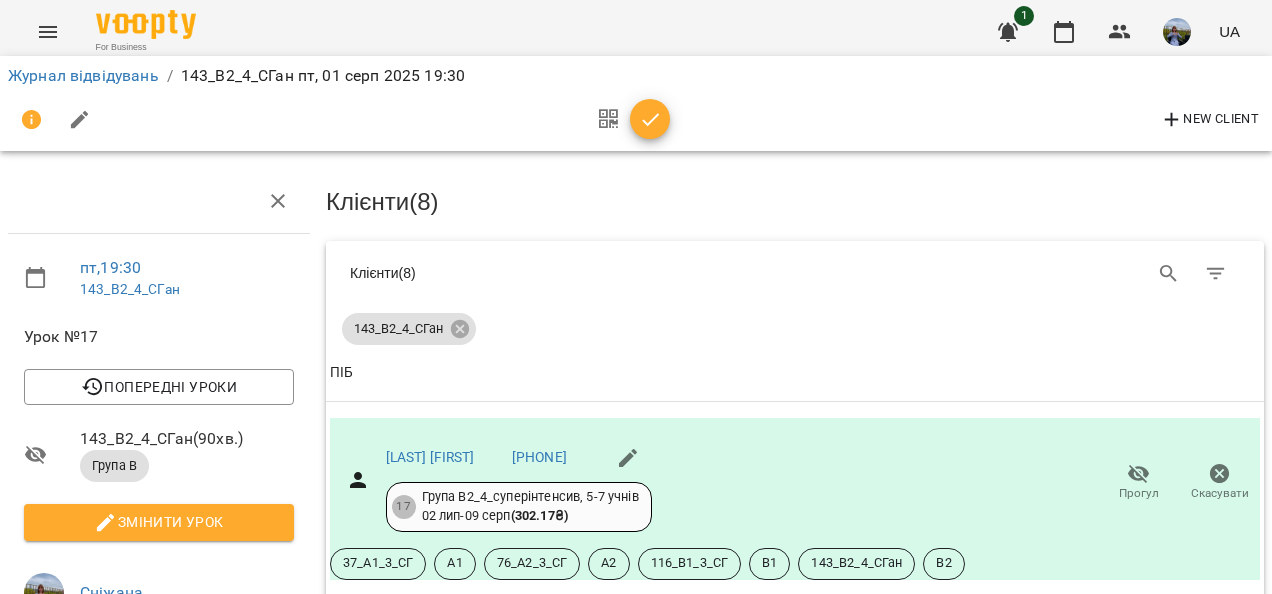 scroll, scrollTop: 250, scrollLeft: 0, axis: vertical 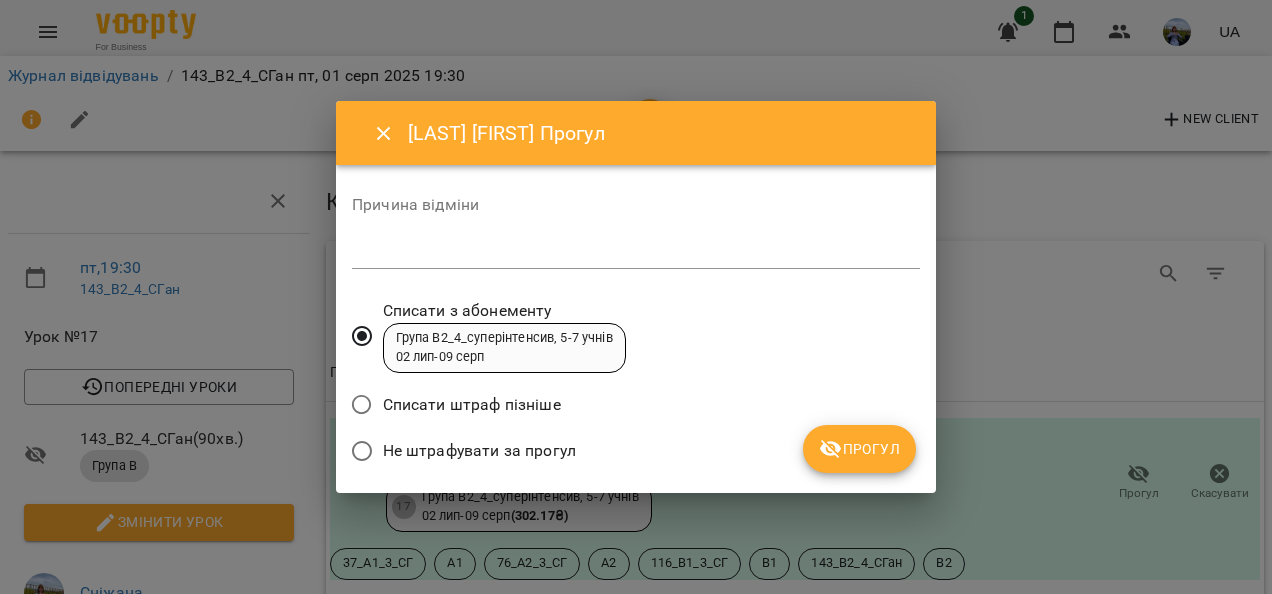 click on "Прогул" at bounding box center (859, 449) 